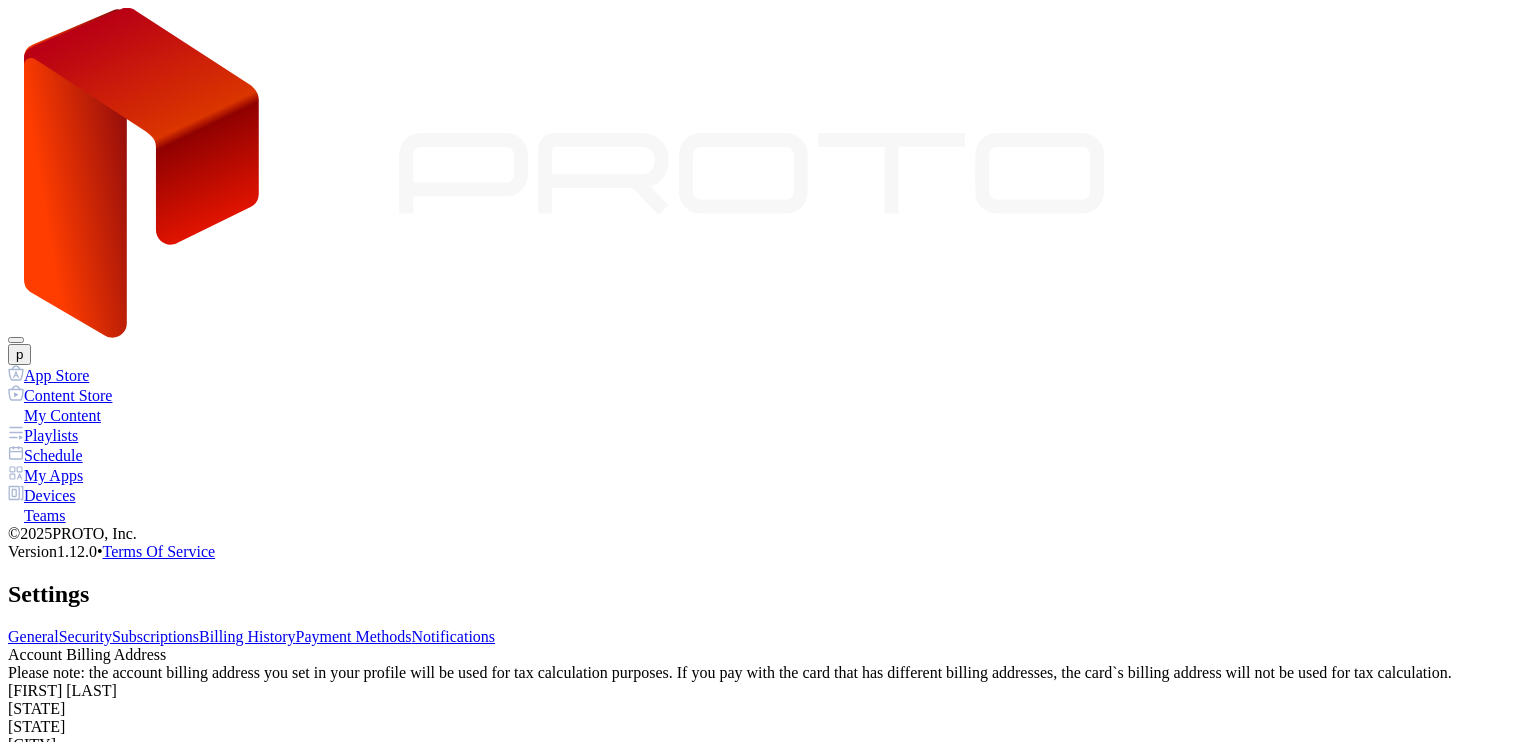 scroll, scrollTop: 0, scrollLeft: 0, axis: both 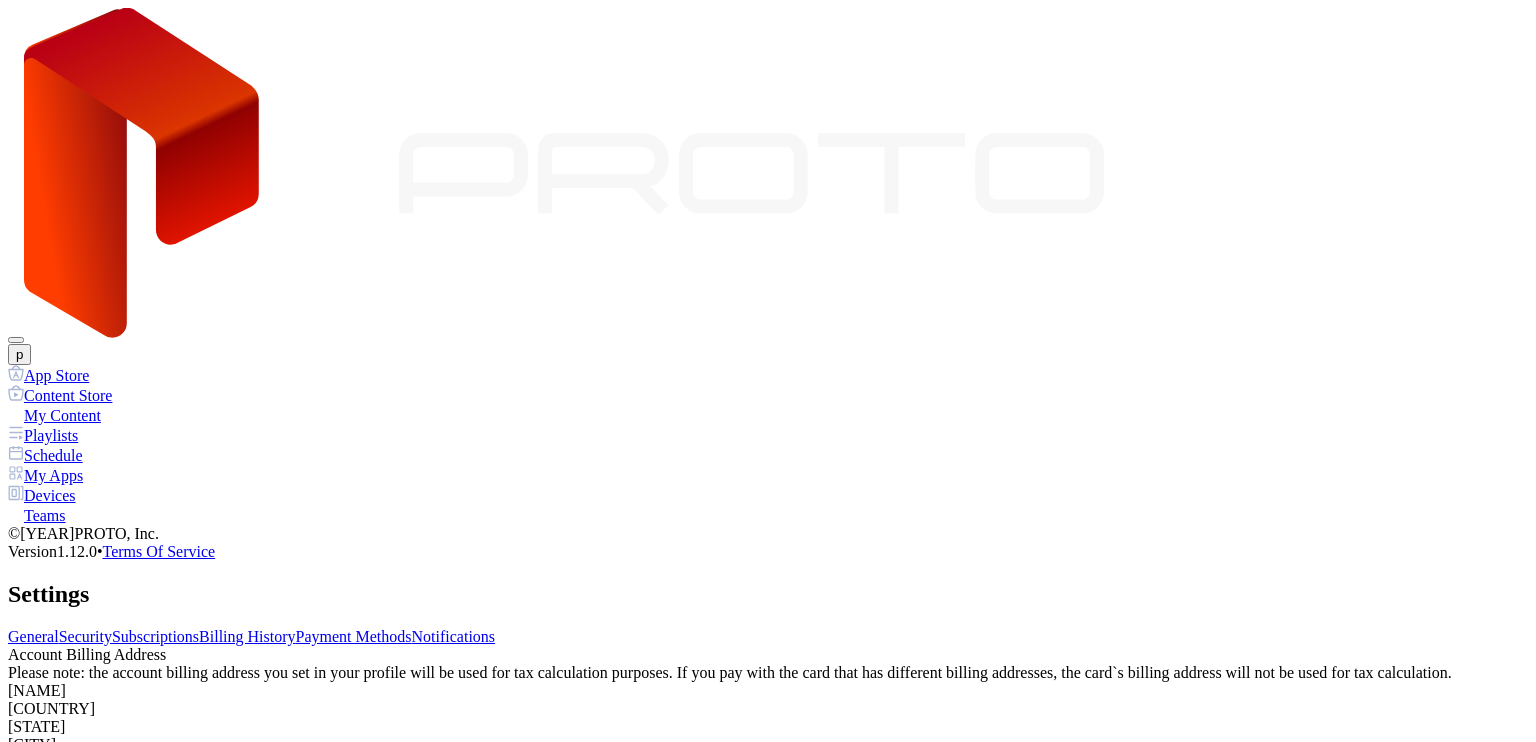 click at bounding box center [26, 971] 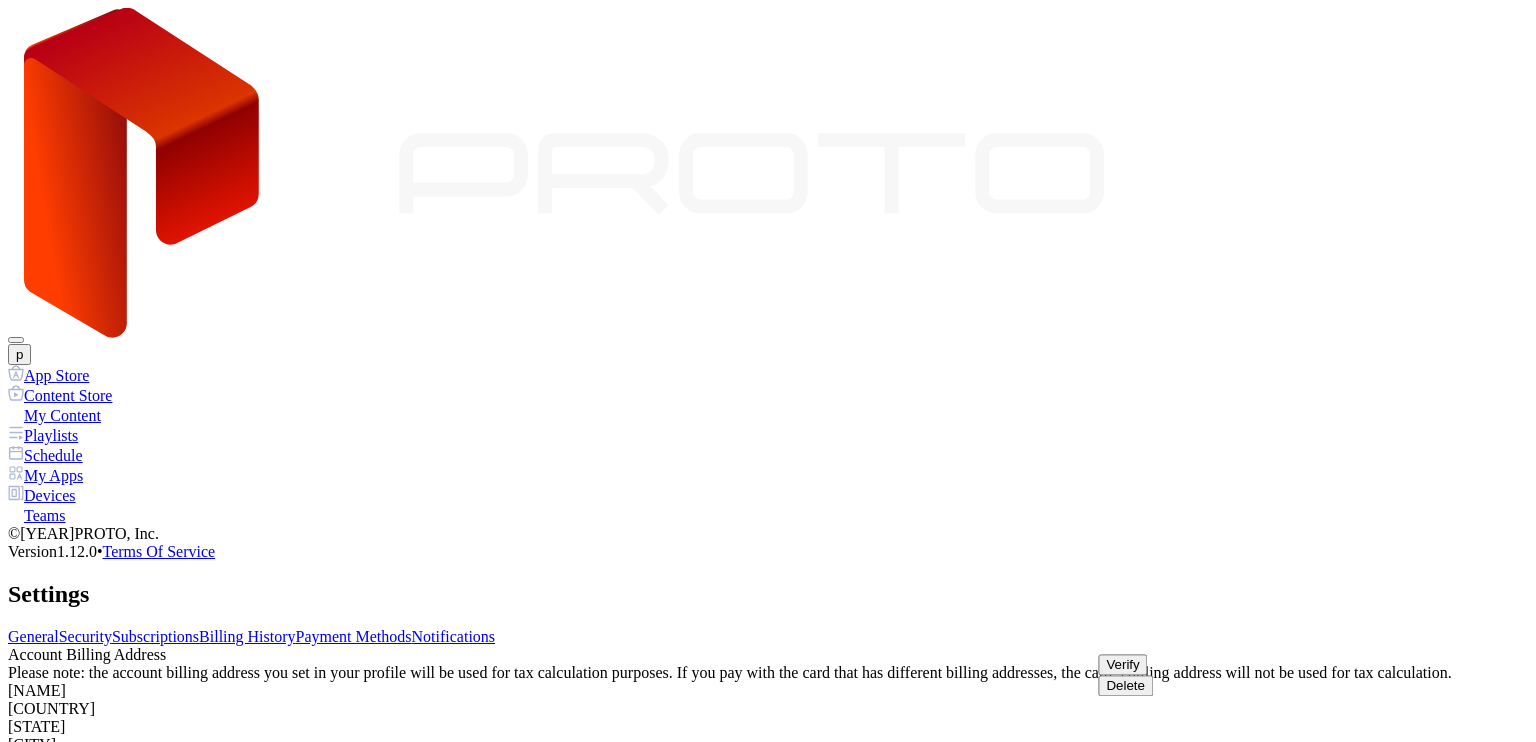 click on "Verify" at bounding box center (1122, 664) 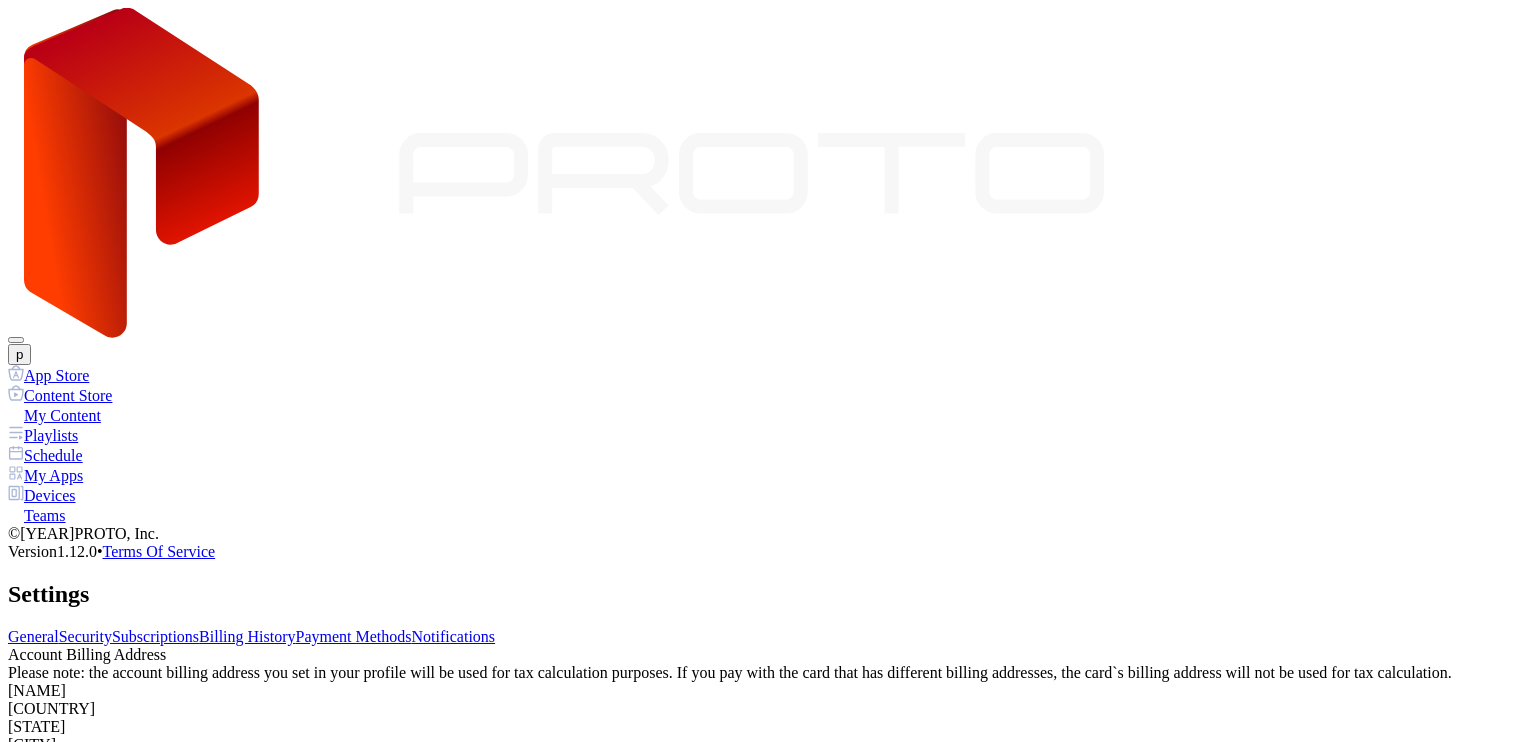 click on "Pending Verification" at bounding box center [768, 949] 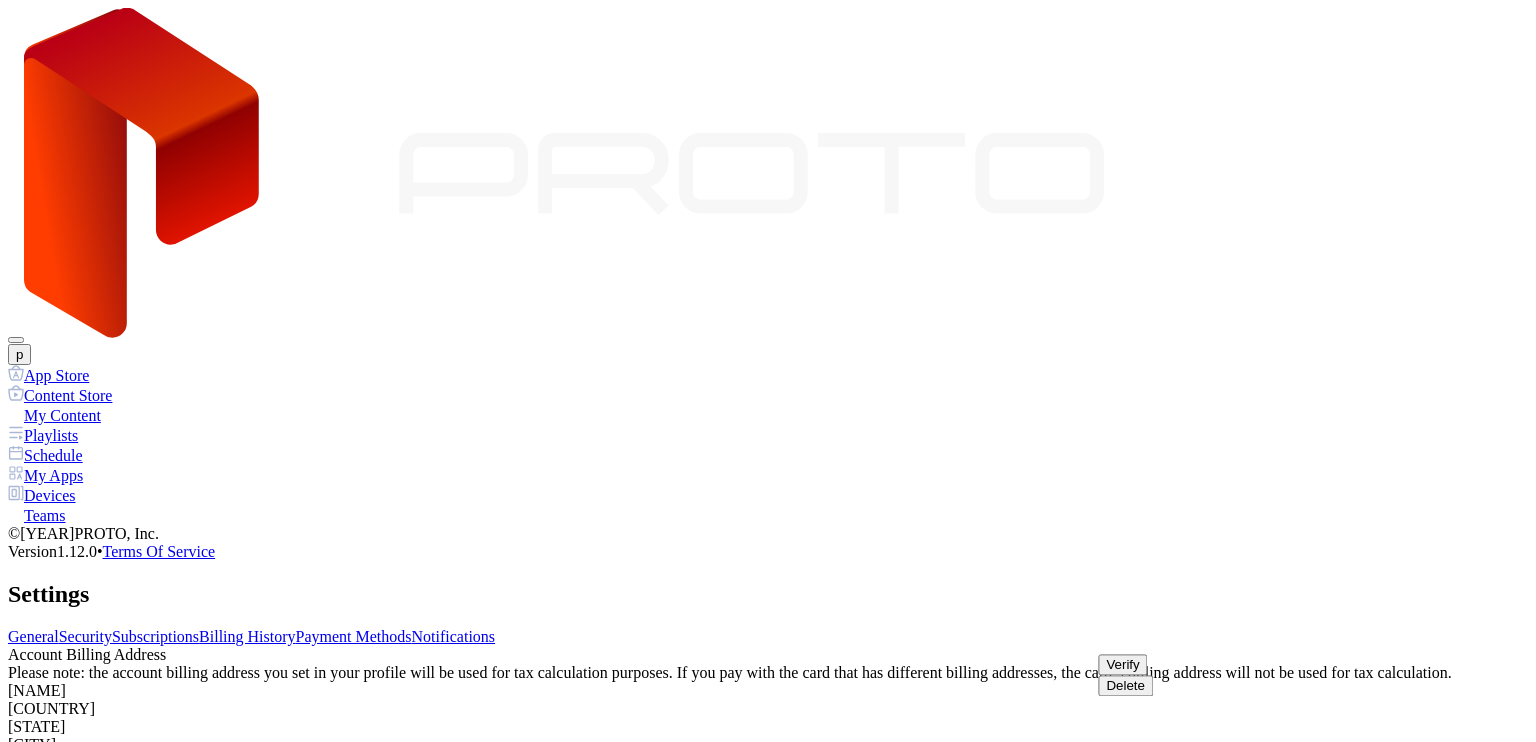 click at bounding box center [26, 971] 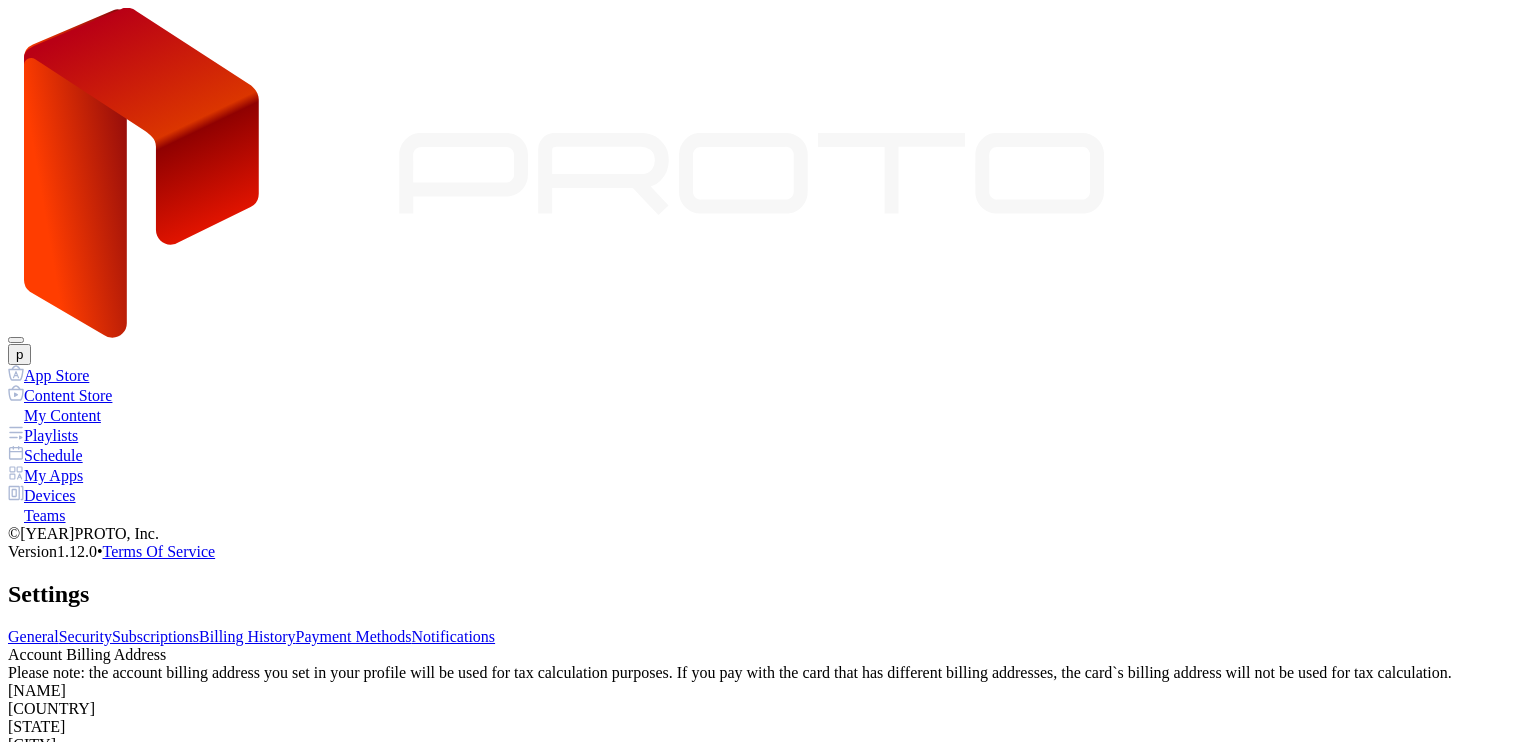 click at bounding box center (26, 971) 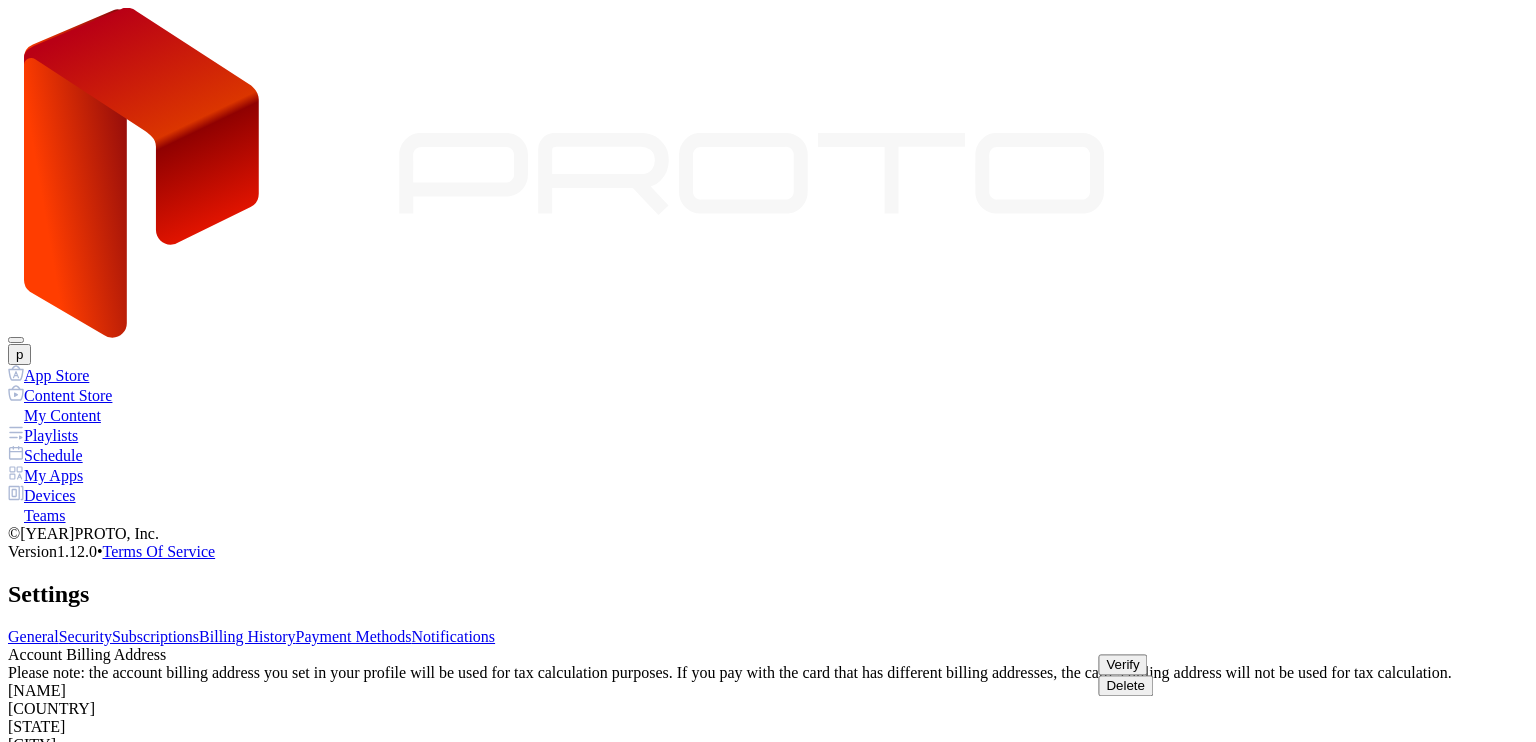 click at bounding box center (26, 971) 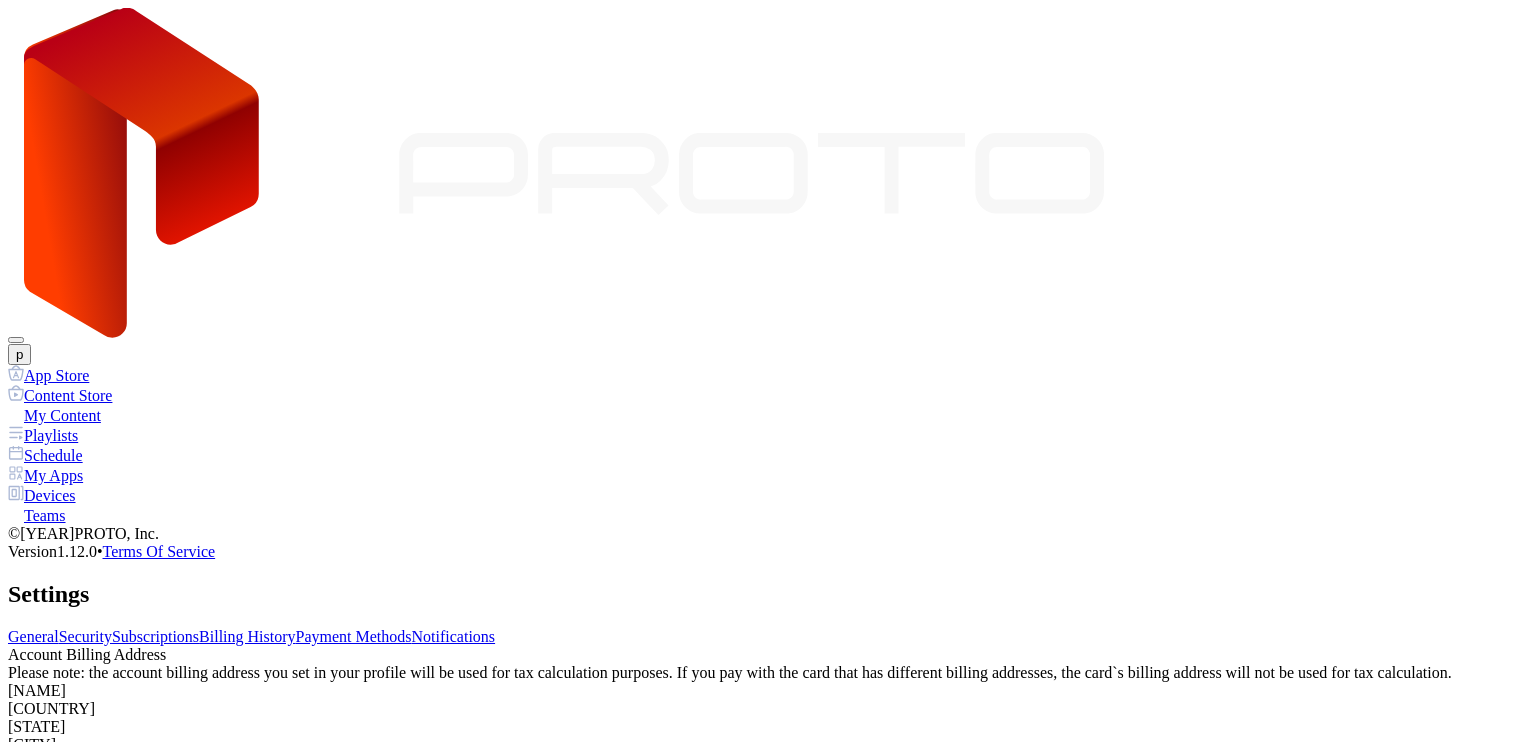 click at bounding box center [26, 971] 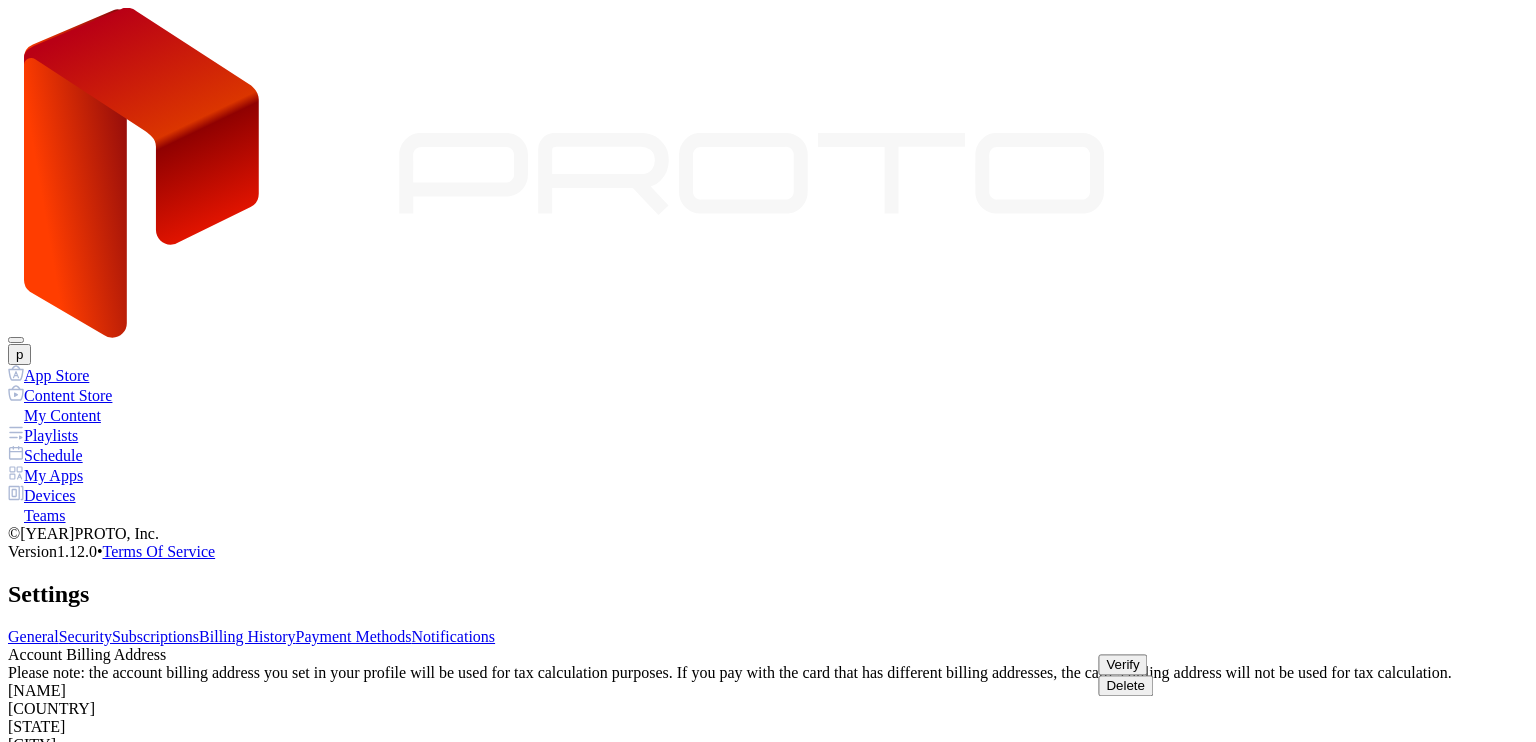 click on "[NAME] [STATE] [STATE] [CITY] [ADDRESS] [POSTAL_CODE]" at bounding box center [768, 736] 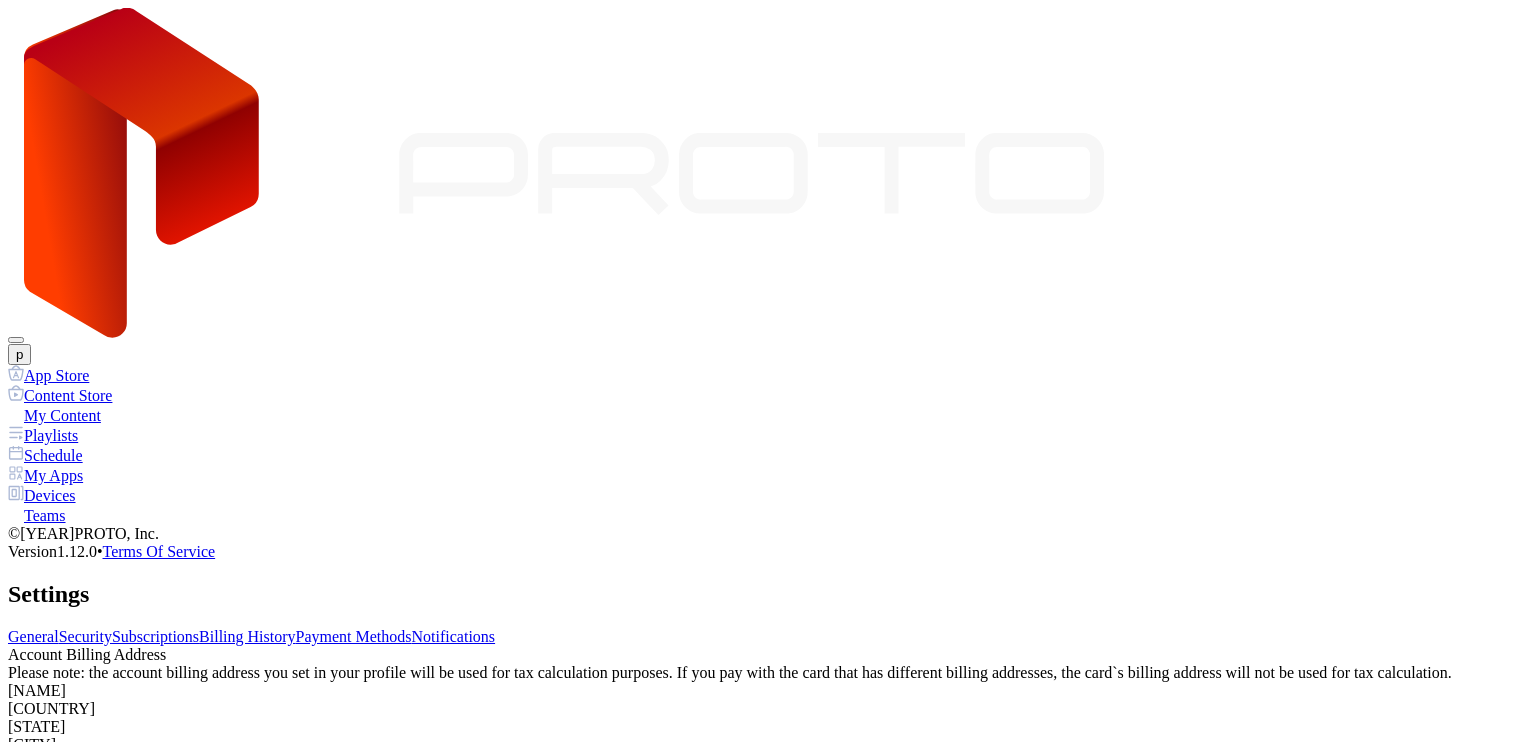 click on "STRIPE TEST BANK Ending **** [YEAR] Expires   Pending Verification" at bounding box center [768, 936] 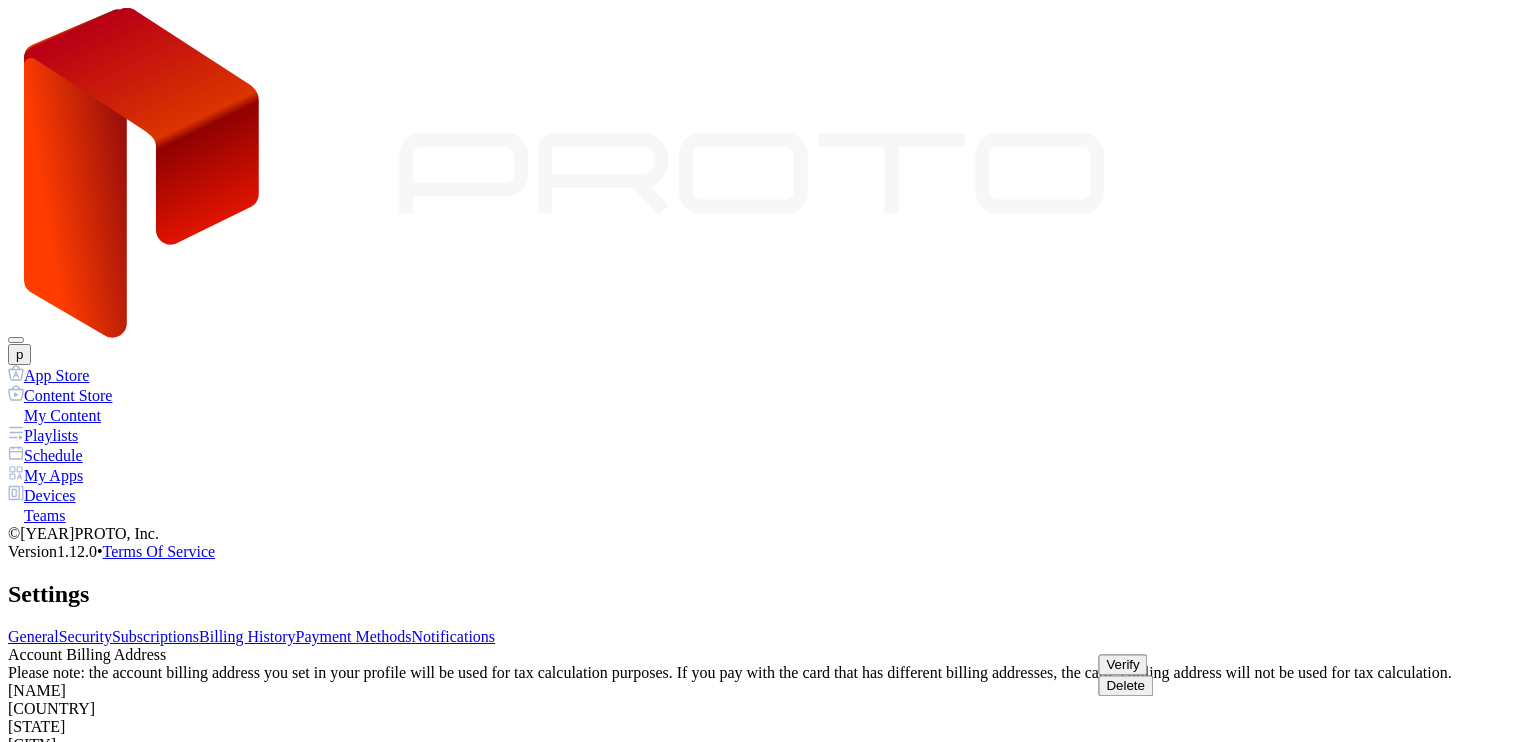 click on "Verify" at bounding box center [1122, 664] 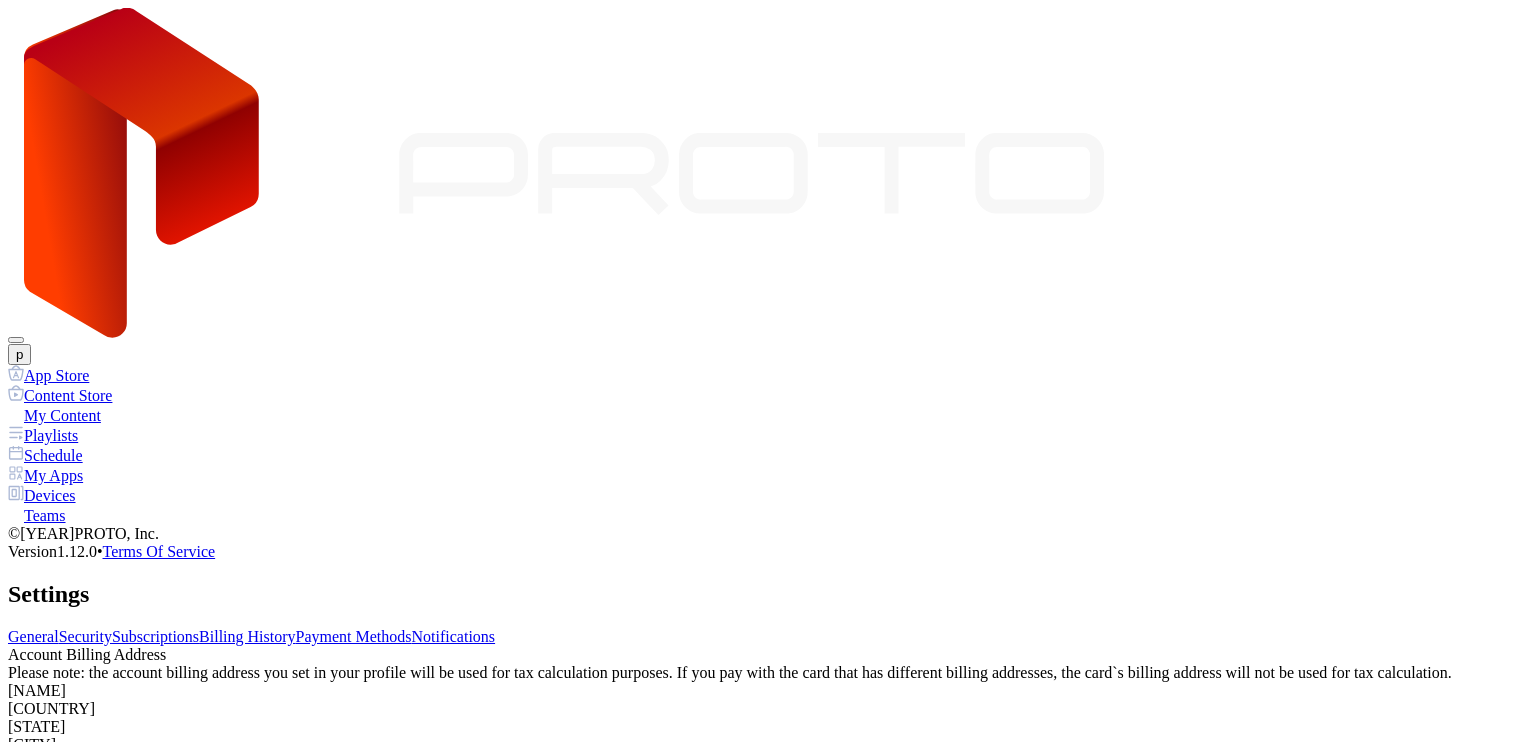 click at bounding box center [26, 971] 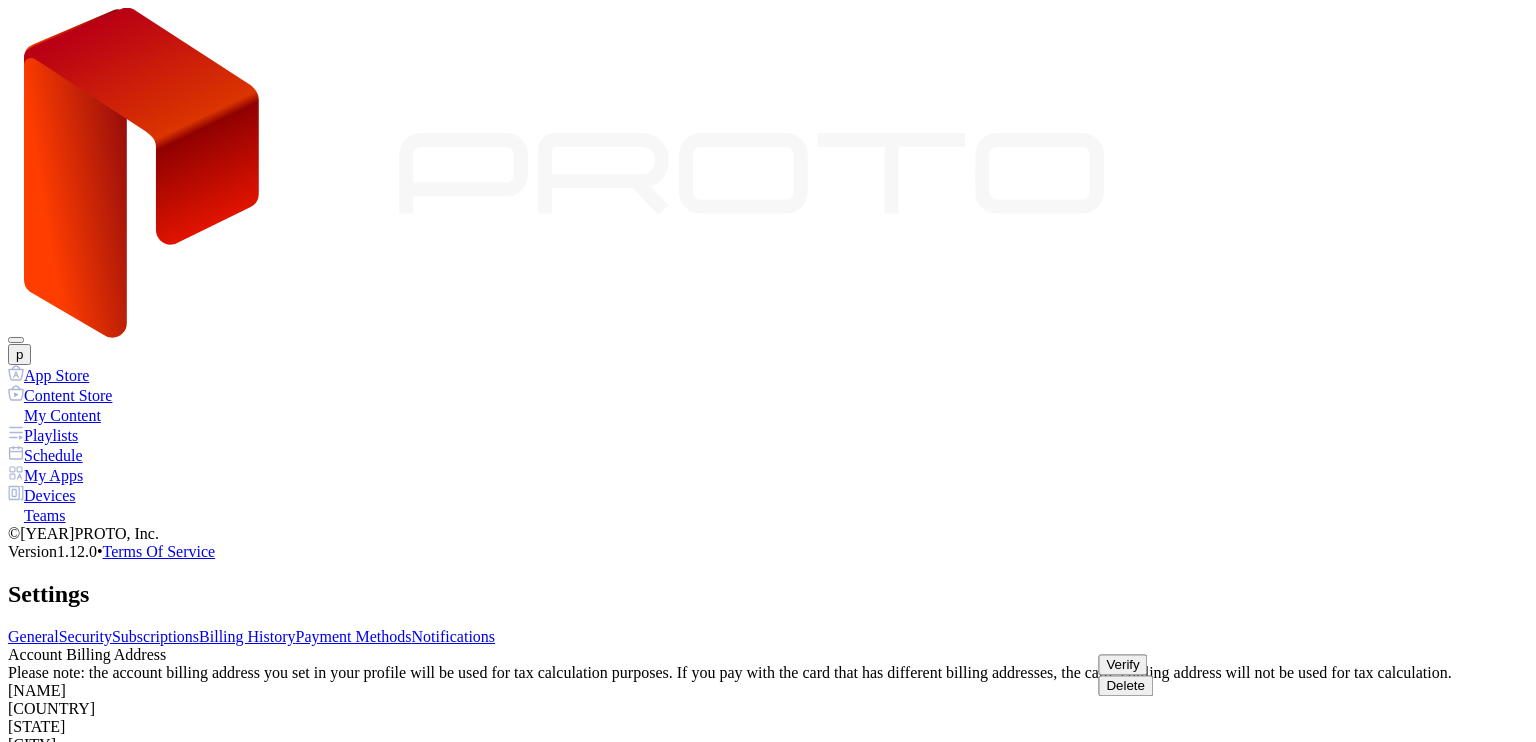 click on "Verify" at bounding box center (1122, 664) 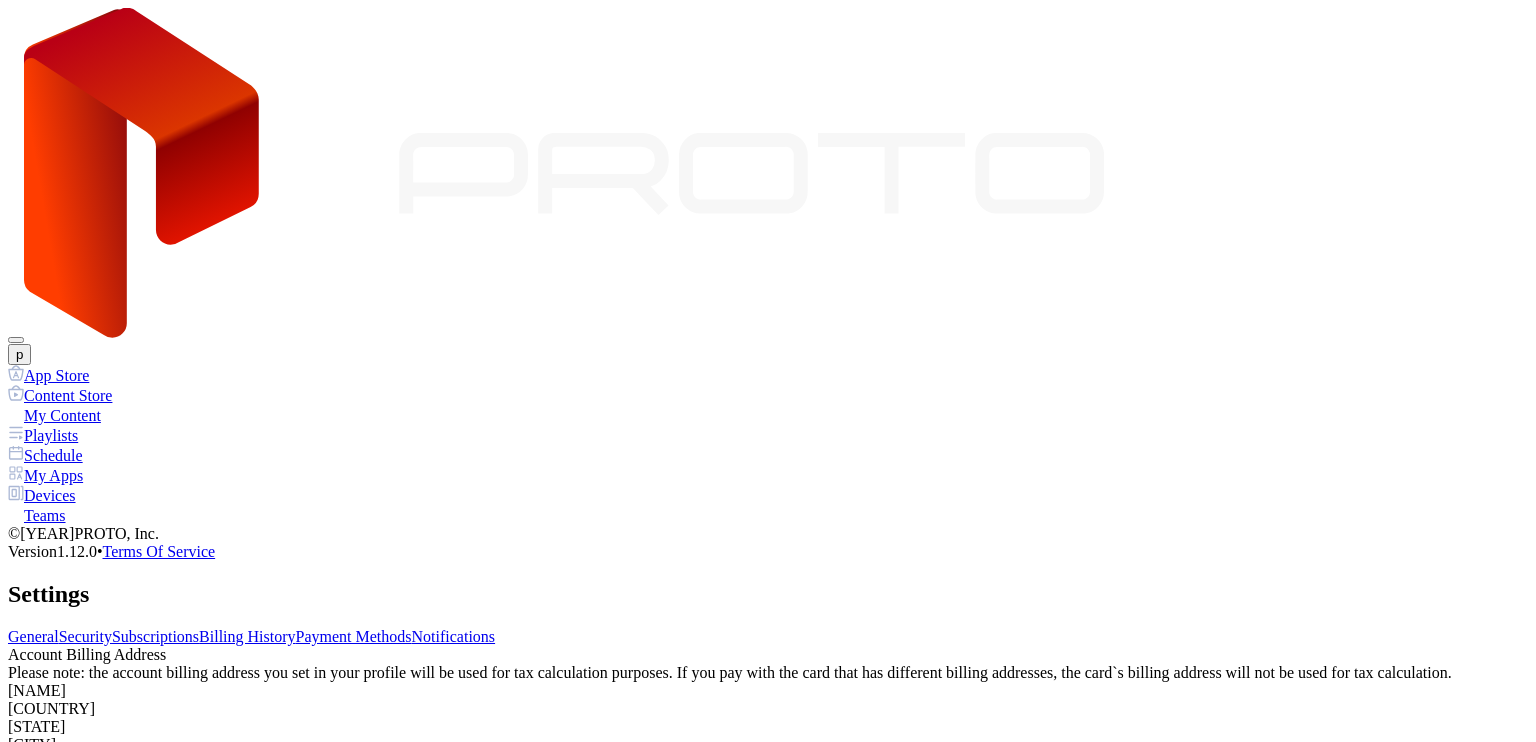 drag, startPoint x: 454, startPoint y: 661, endPoint x: 593, endPoint y: 673, distance: 139.51703 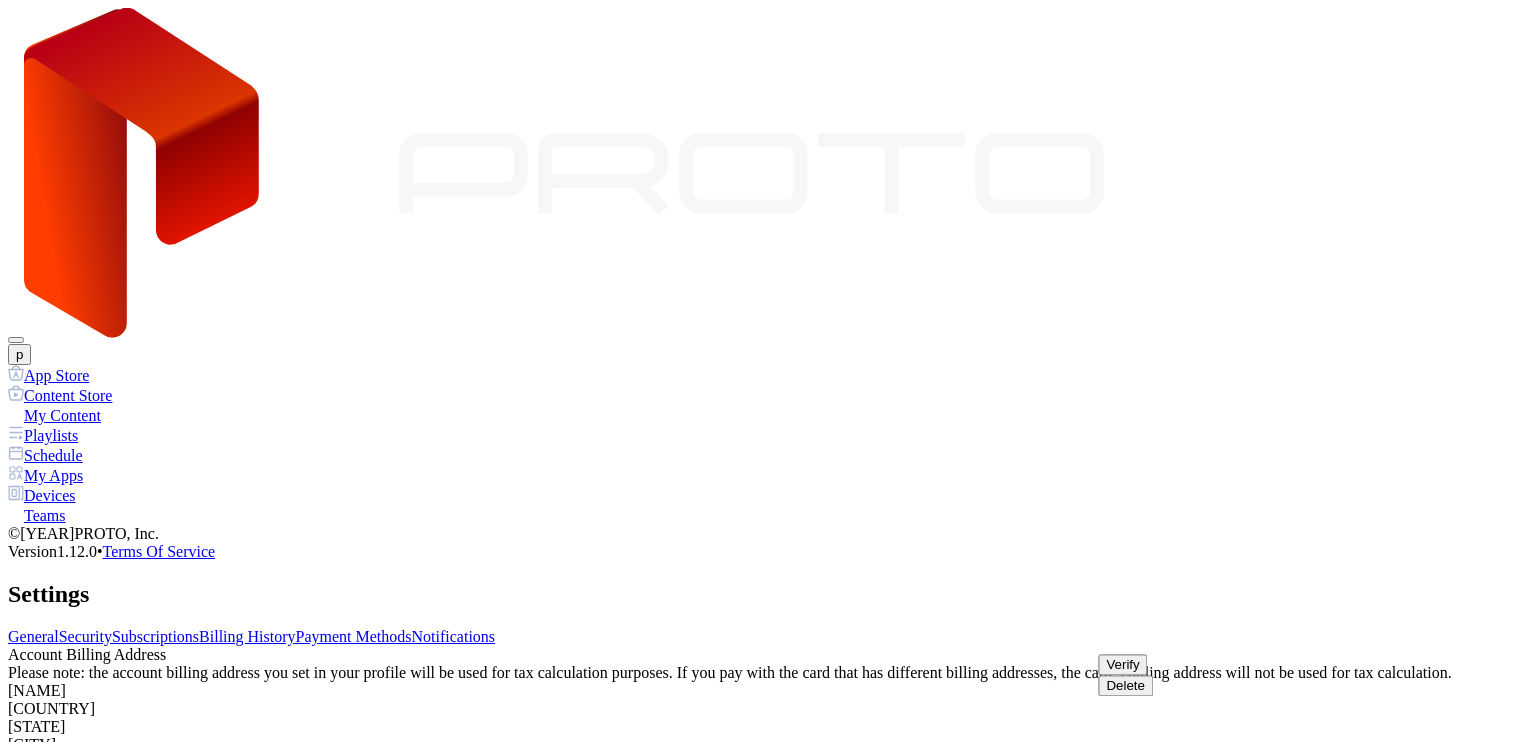 click on "Please note: the account billing address you set in your profile will be used for tax calculation purposes. If you pay with the card that has different billing addresses, the card`s billing address will not be used for tax calculation." at bounding box center [768, 673] 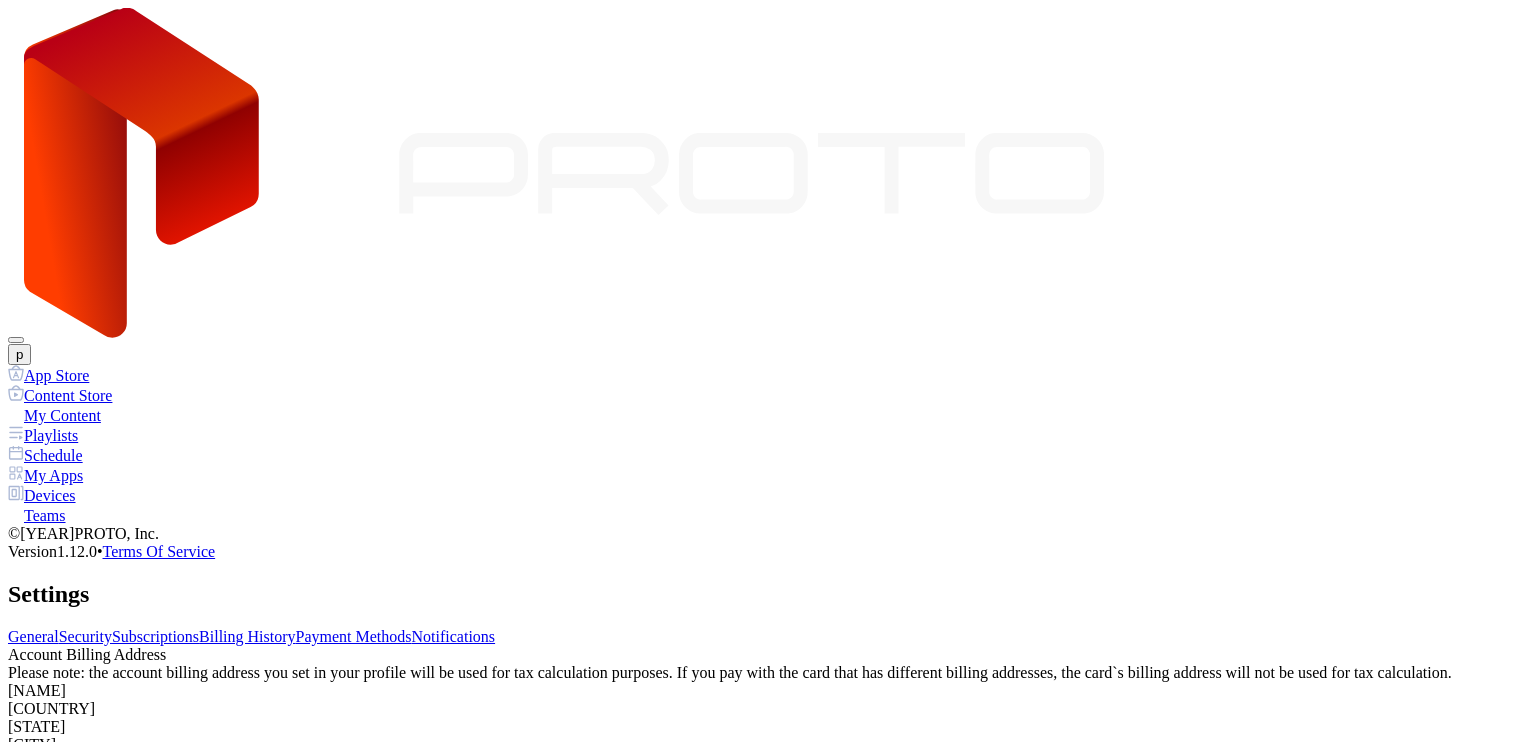 click at bounding box center [26, 971] 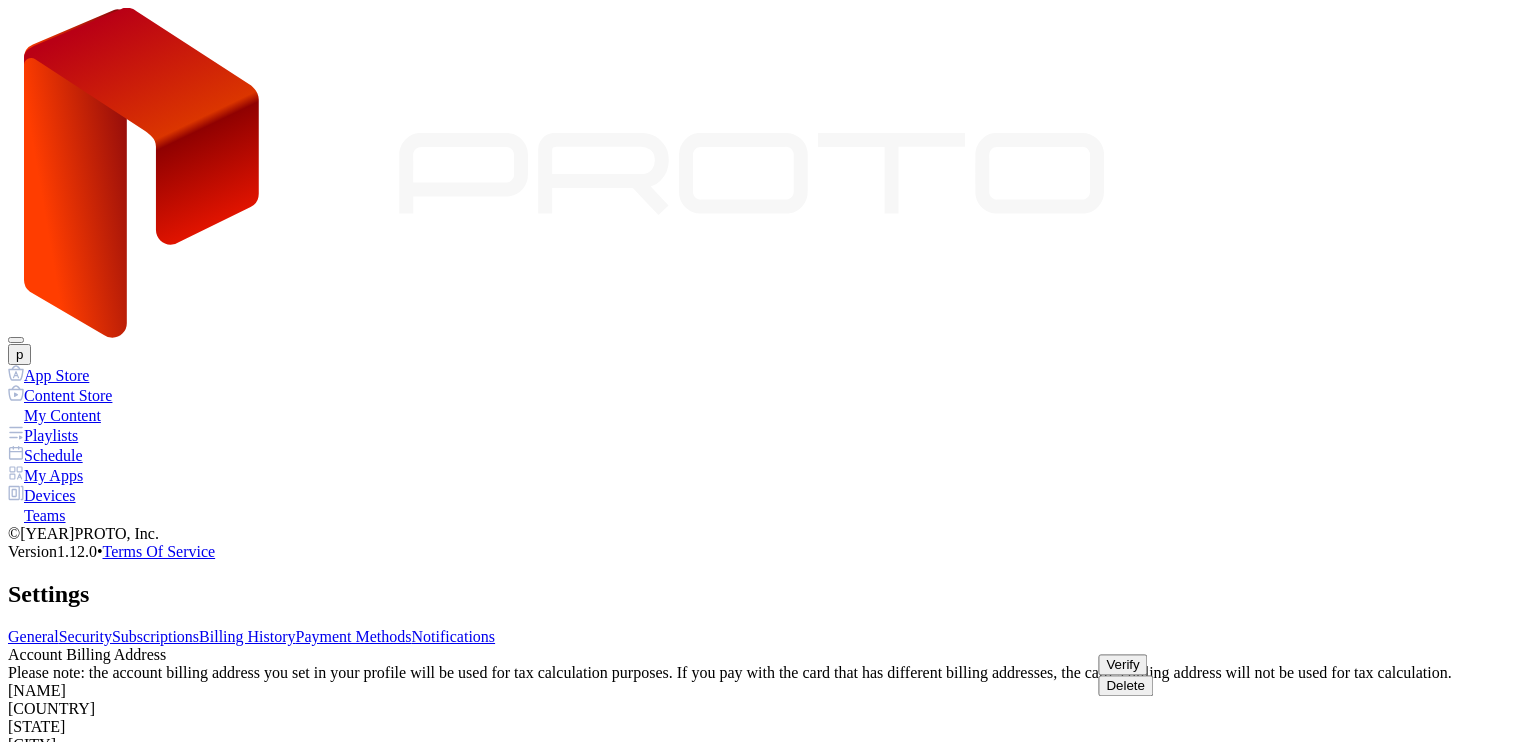 click at bounding box center [26, 971] 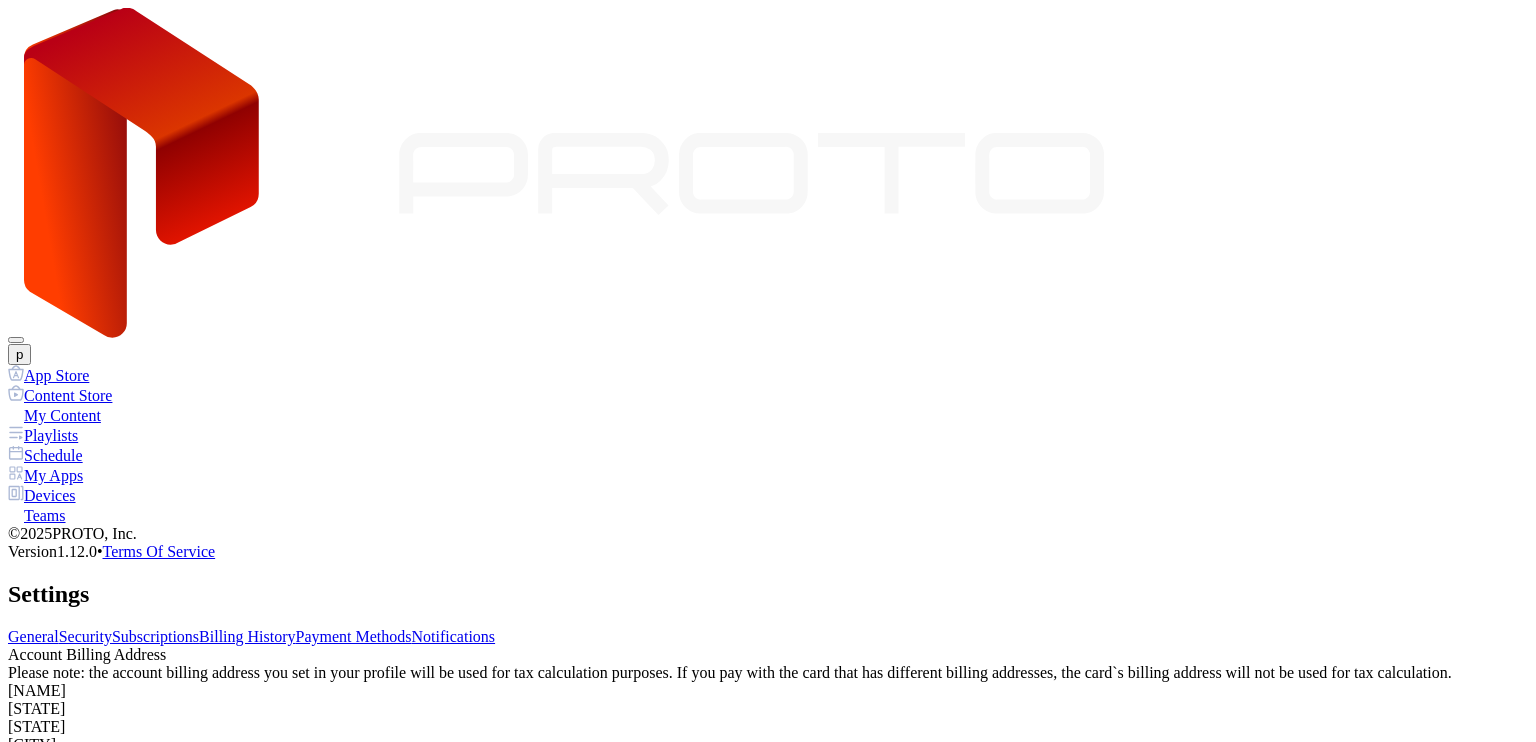 scroll, scrollTop: 0, scrollLeft: 0, axis: both 